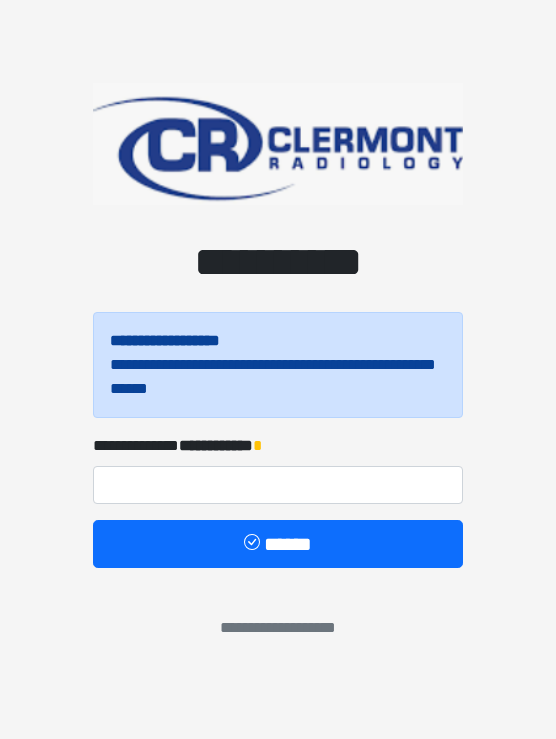 scroll, scrollTop: 0, scrollLeft: 0, axis: both 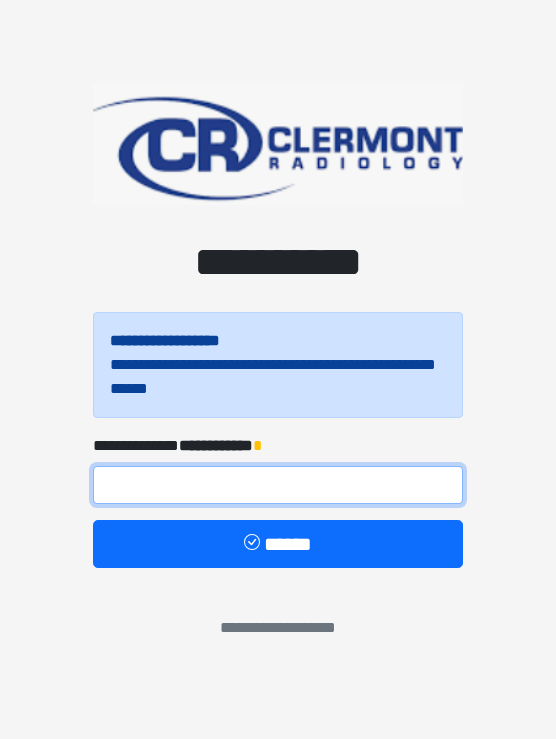 click at bounding box center (278, 485) 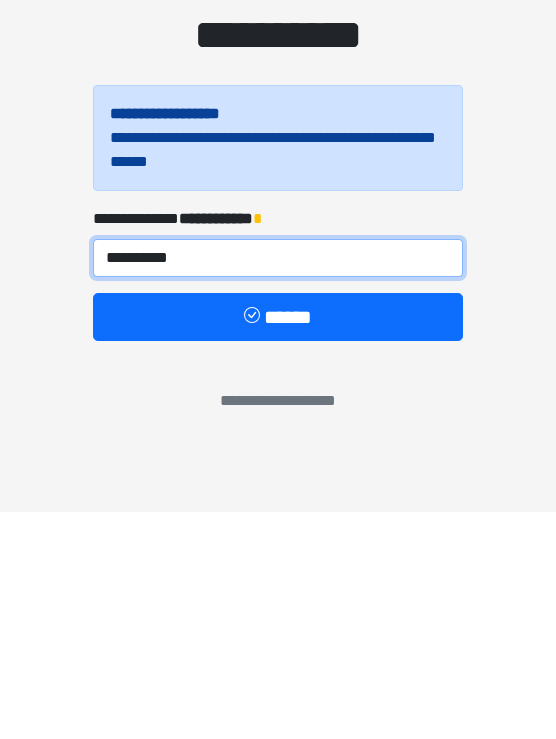 type on "**********" 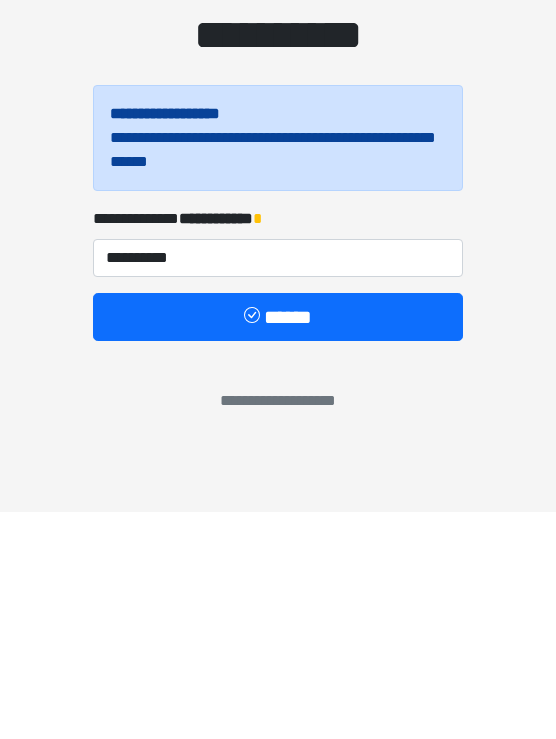 click on "******" at bounding box center (278, 544) 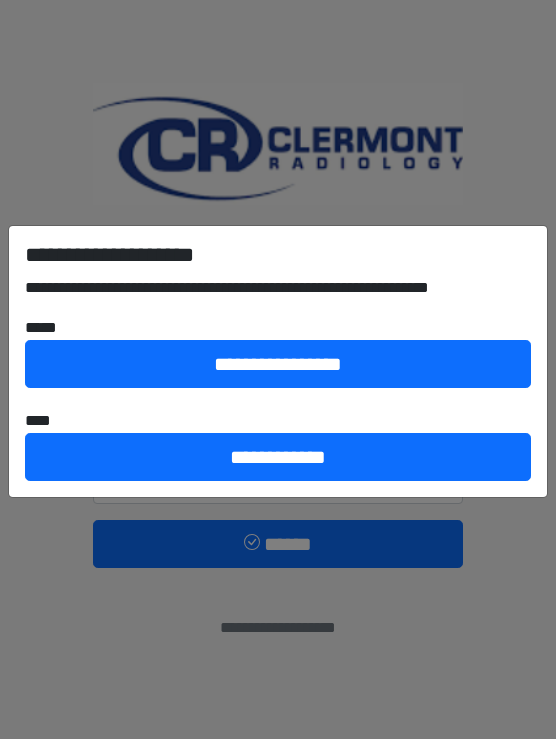 click on "**********" at bounding box center (278, 457) 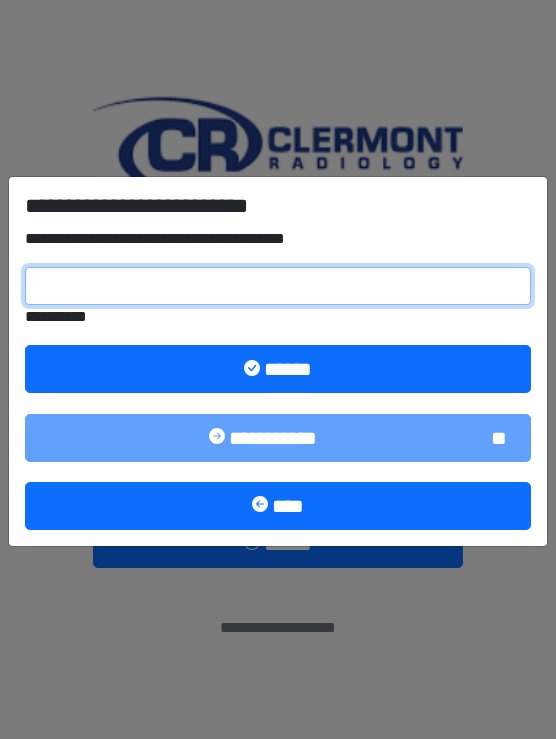 click on "**********" at bounding box center [278, 286] 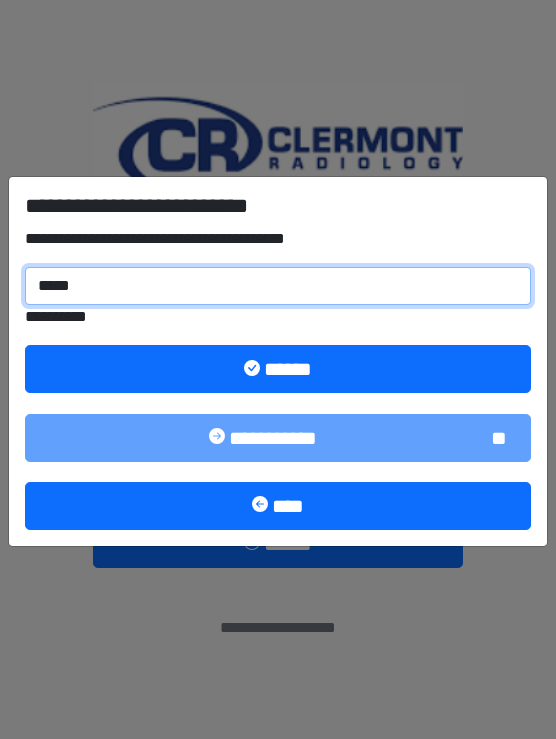type on "******" 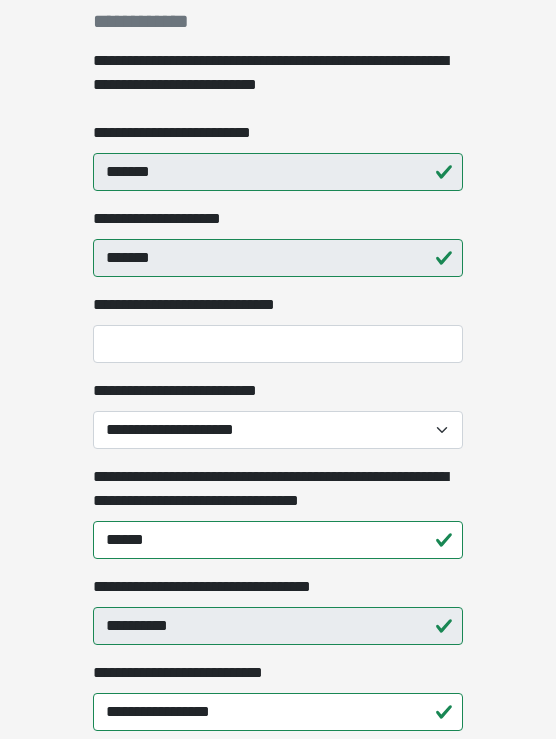 scroll, scrollTop: 340, scrollLeft: 0, axis: vertical 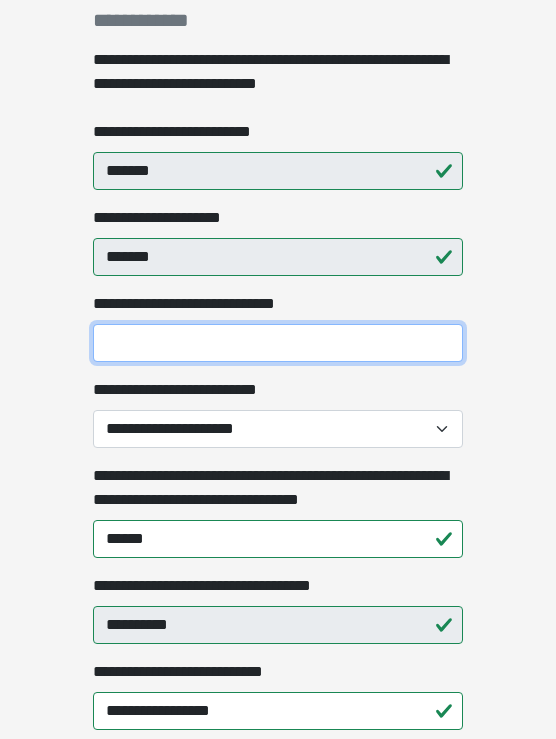 click on "**********" at bounding box center (278, 343) 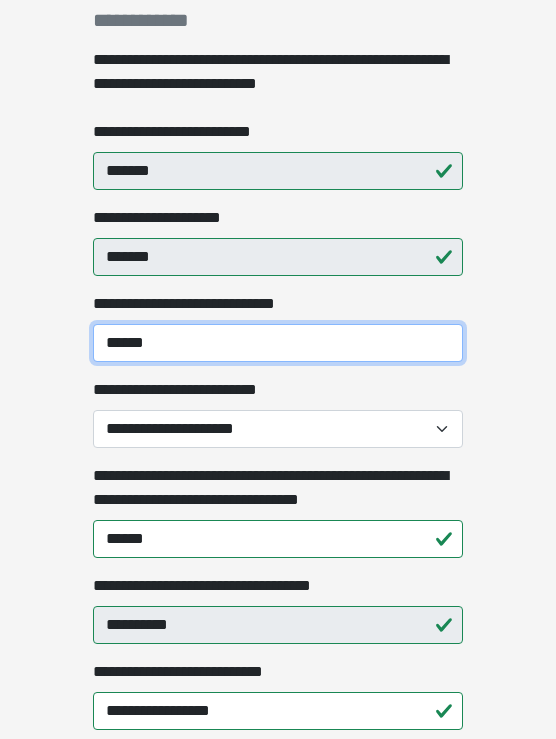 type on "*****" 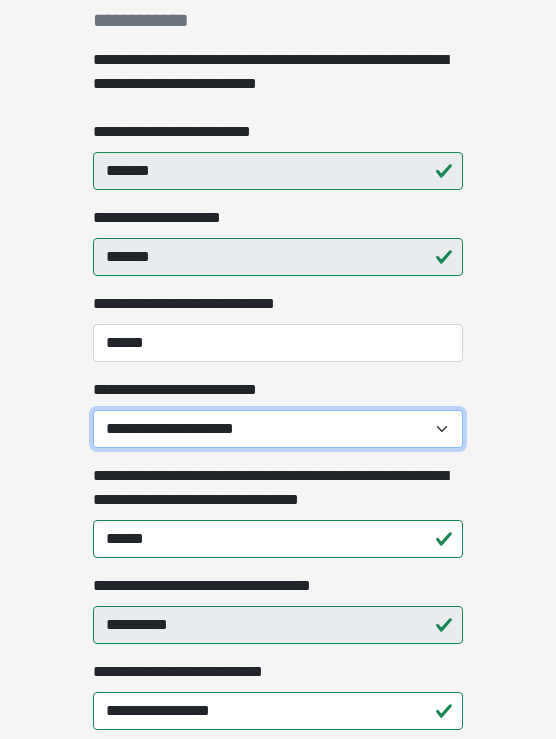 click on "**********" at bounding box center (278, 429) 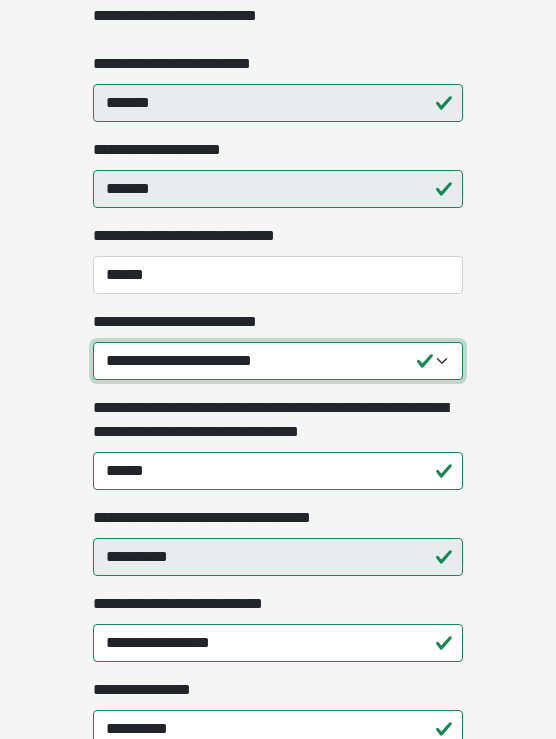scroll, scrollTop: 409, scrollLeft: 0, axis: vertical 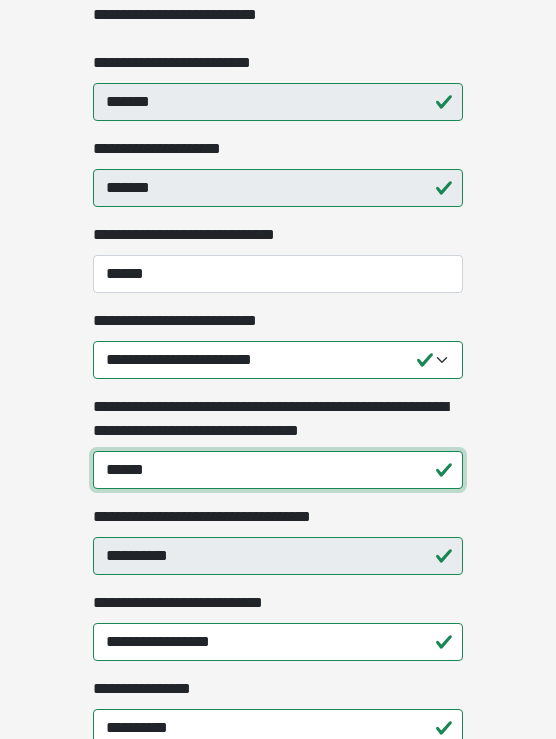 click on "******" at bounding box center (278, 470) 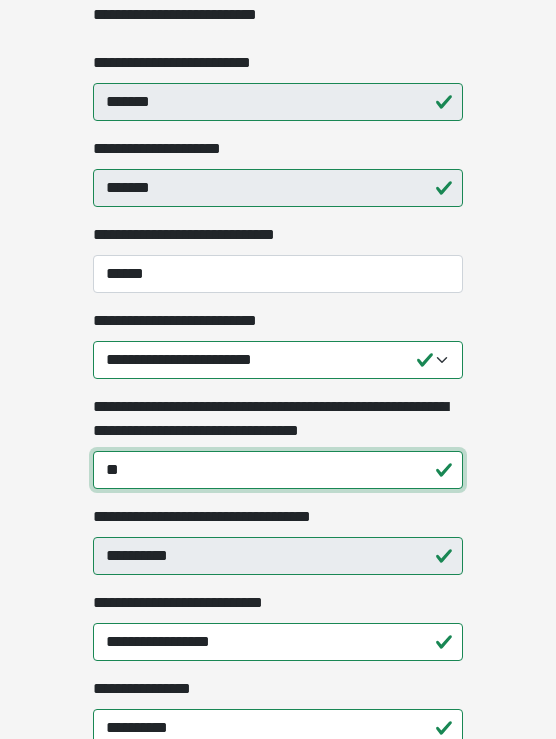 type on "*" 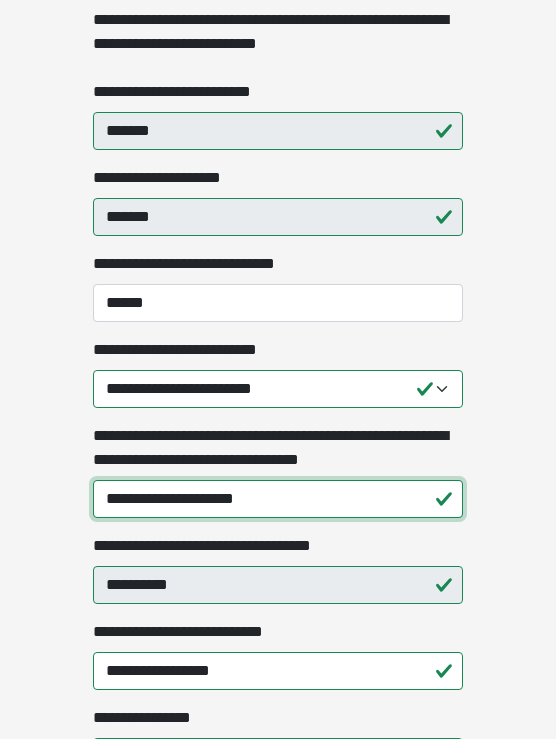 scroll, scrollTop: 379, scrollLeft: 0, axis: vertical 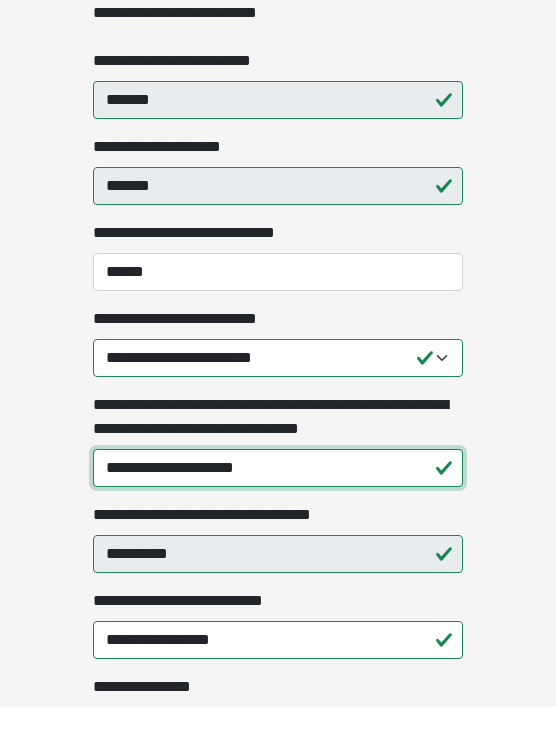 type on "**********" 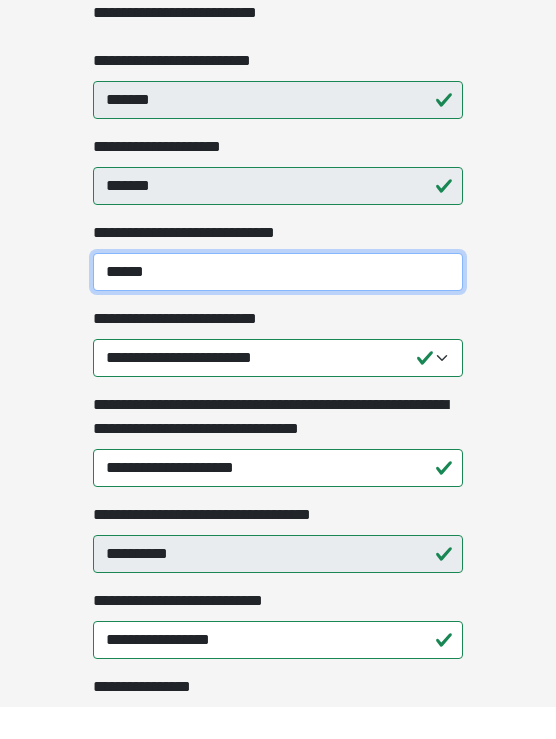 click on "*****" at bounding box center (278, 304) 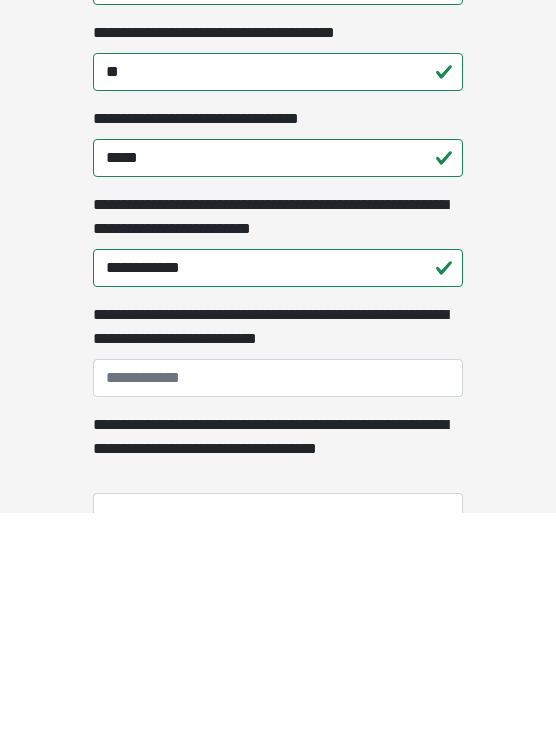 scroll, scrollTop: 924, scrollLeft: 0, axis: vertical 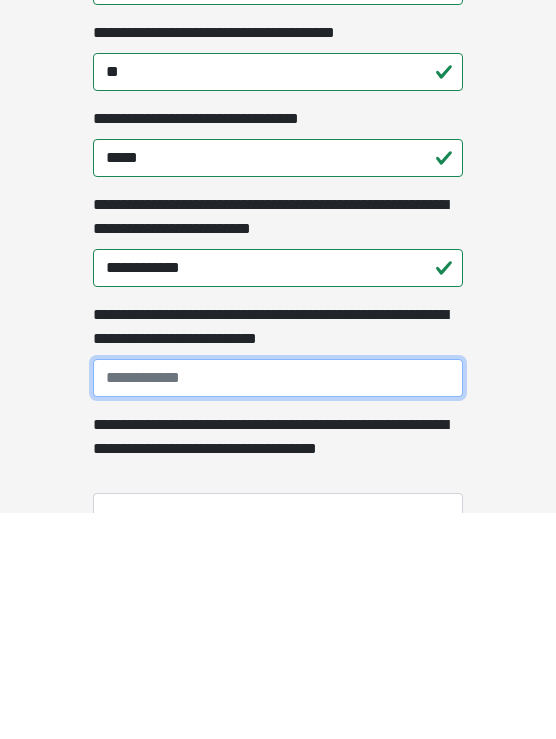 click on "**********" at bounding box center (278, 605) 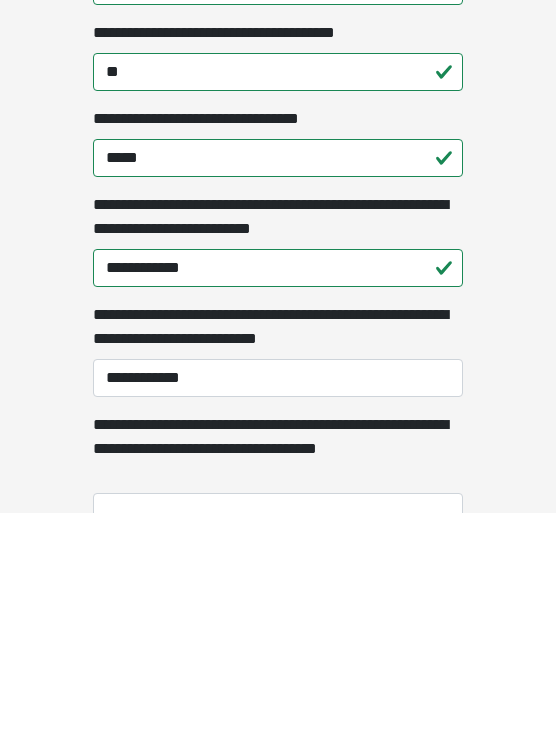 scroll, scrollTop: 1151, scrollLeft: 0, axis: vertical 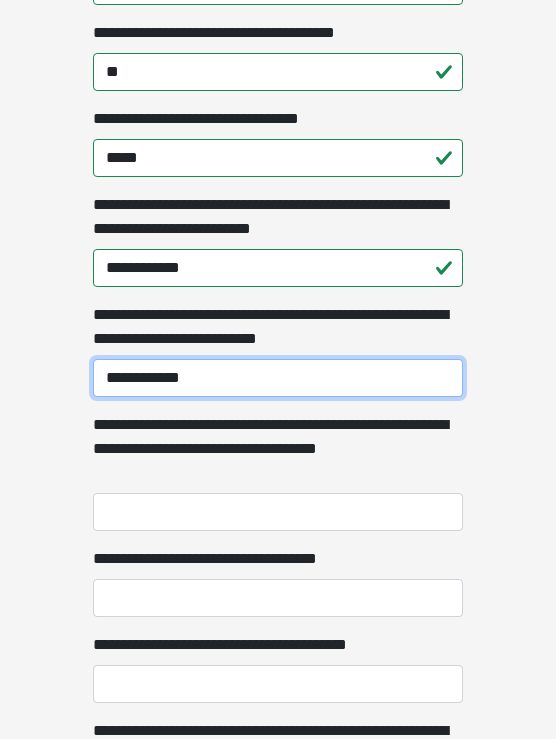 type on "**********" 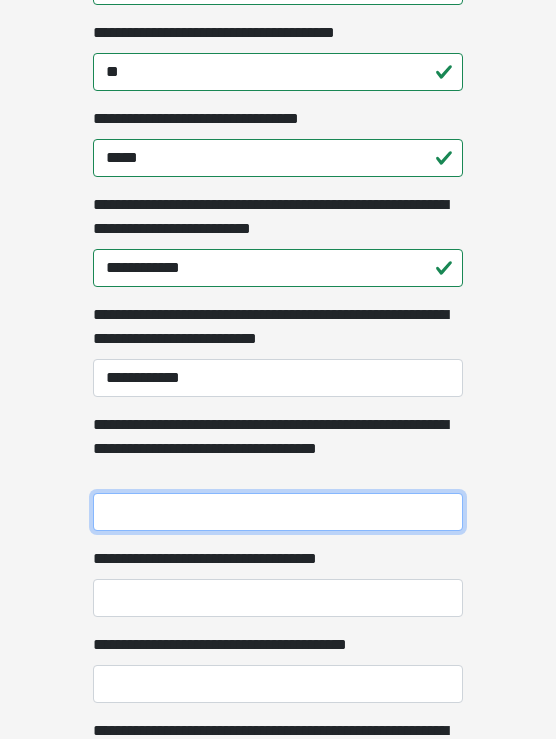 click on "**********" at bounding box center [278, 512] 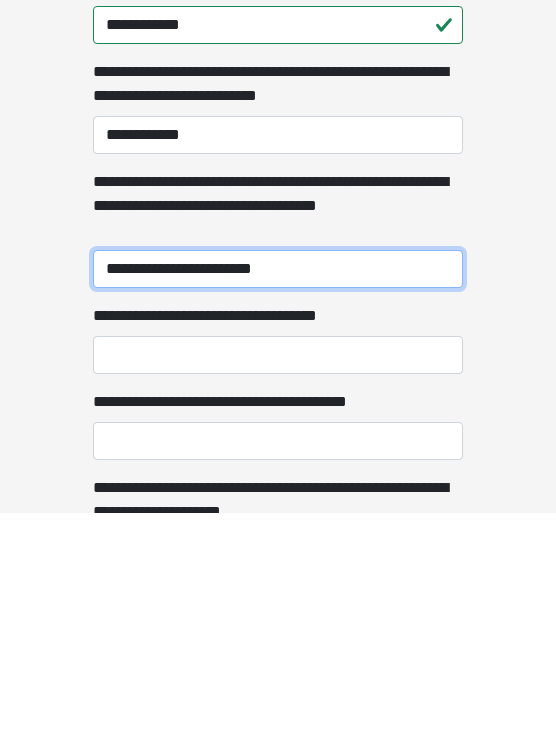 type on "**********" 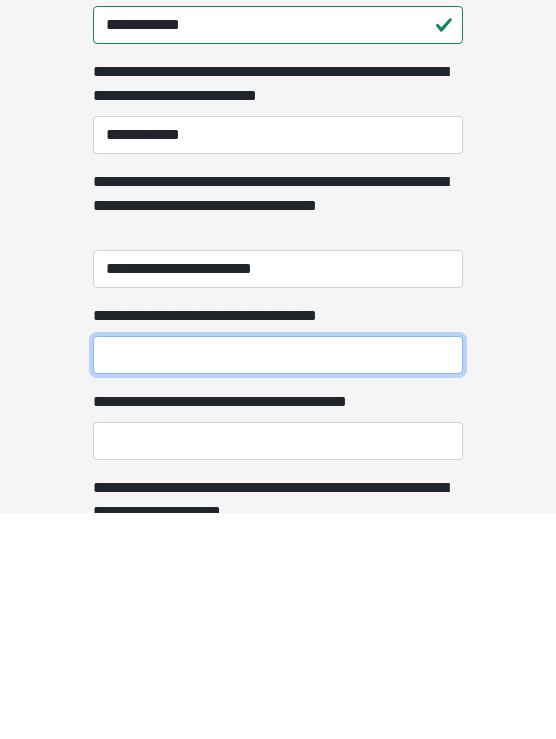 click on "**********" at bounding box center (278, 582) 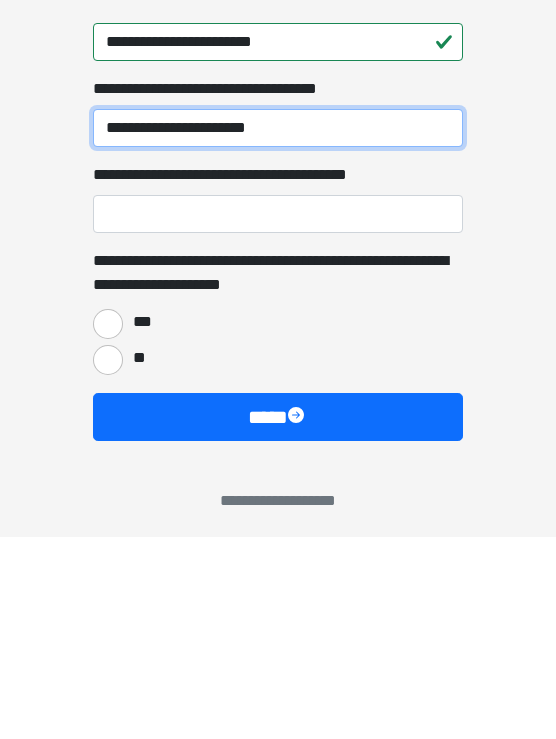 scroll, scrollTop: 1426, scrollLeft: 0, axis: vertical 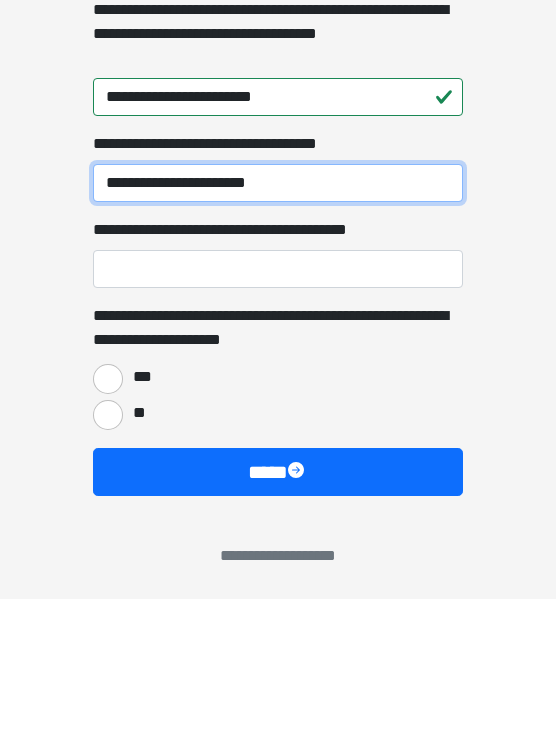 type on "**********" 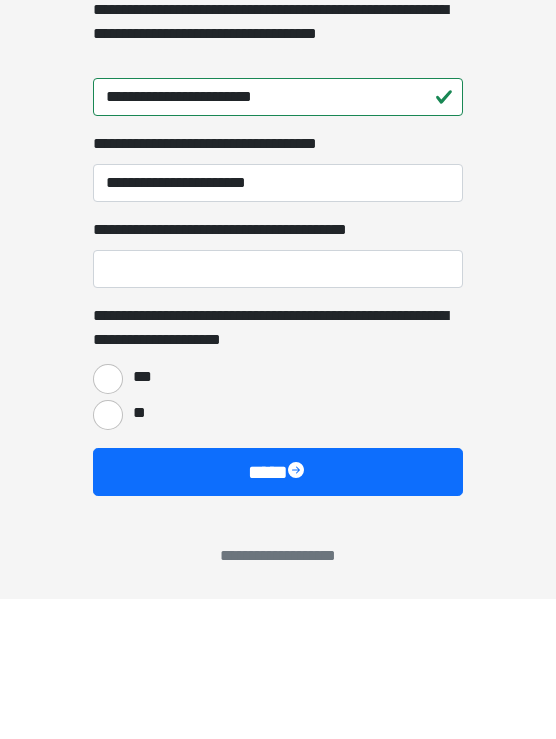 click on "**" at bounding box center (108, 555) 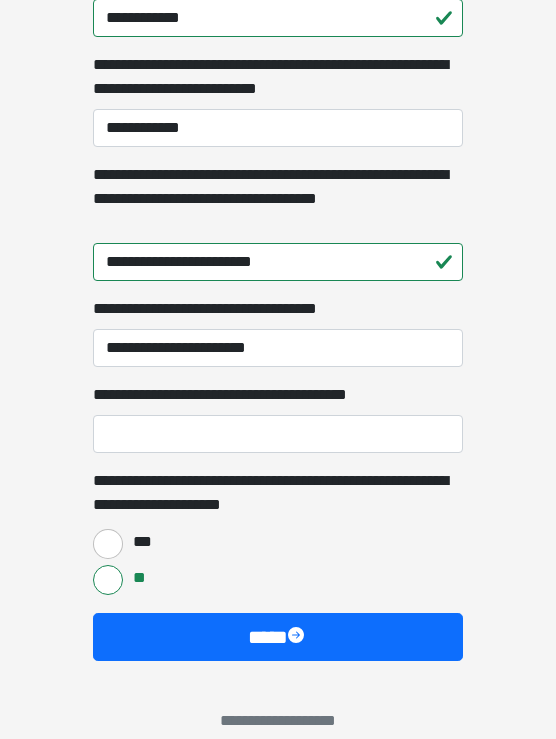 click at bounding box center [298, 637] 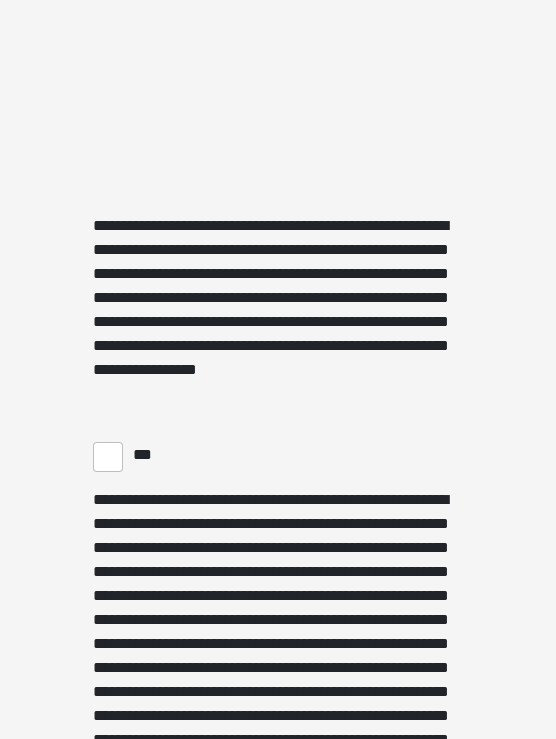 scroll, scrollTop: 4854, scrollLeft: 0, axis: vertical 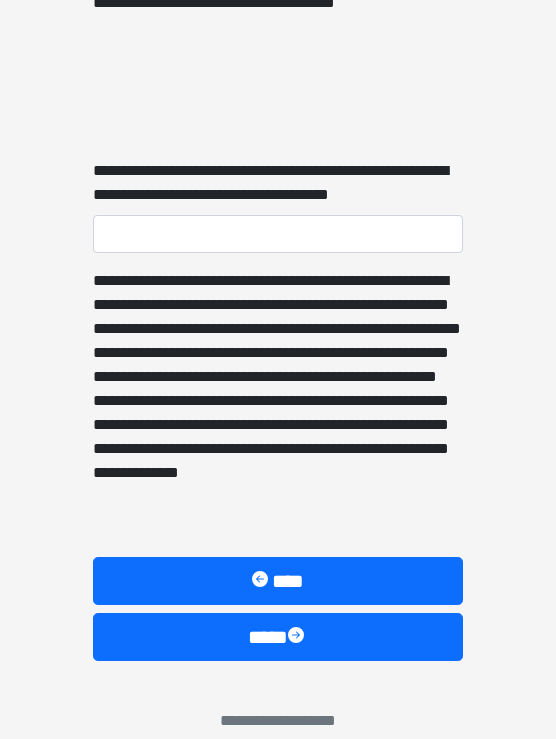 click on "****" at bounding box center (278, 581) 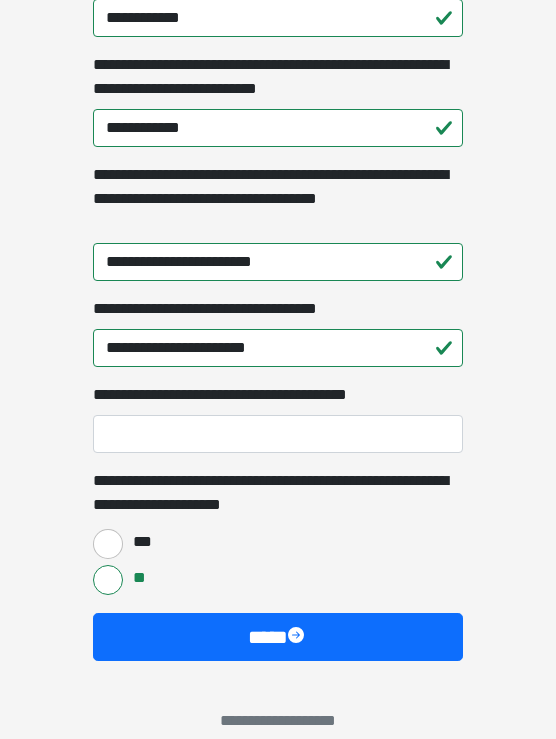 scroll, scrollTop: 1401, scrollLeft: 0, axis: vertical 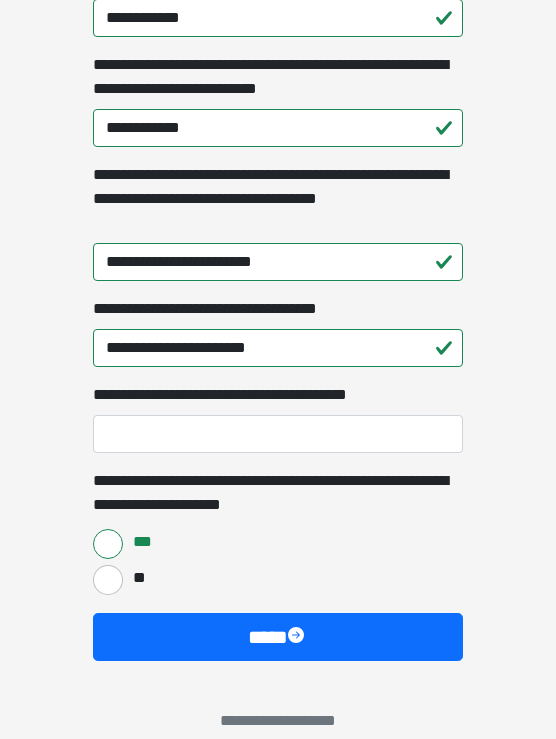 click at bounding box center [298, 637] 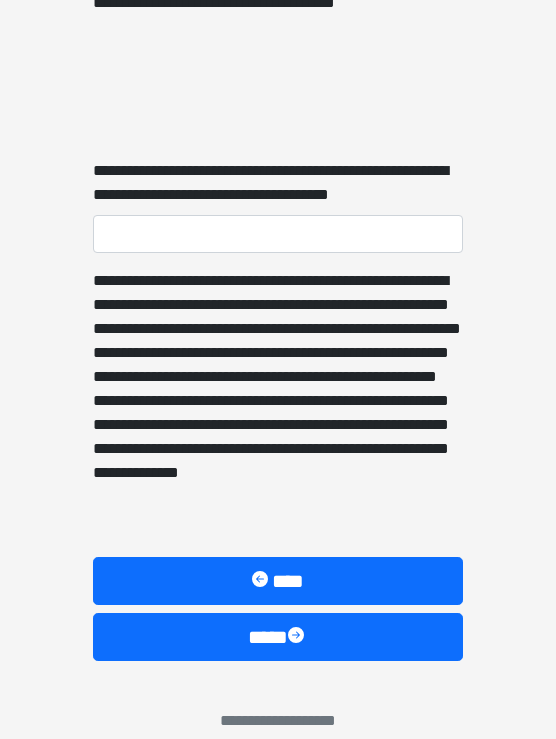 scroll, scrollTop: 5687, scrollLeft: 0, axis: vertical 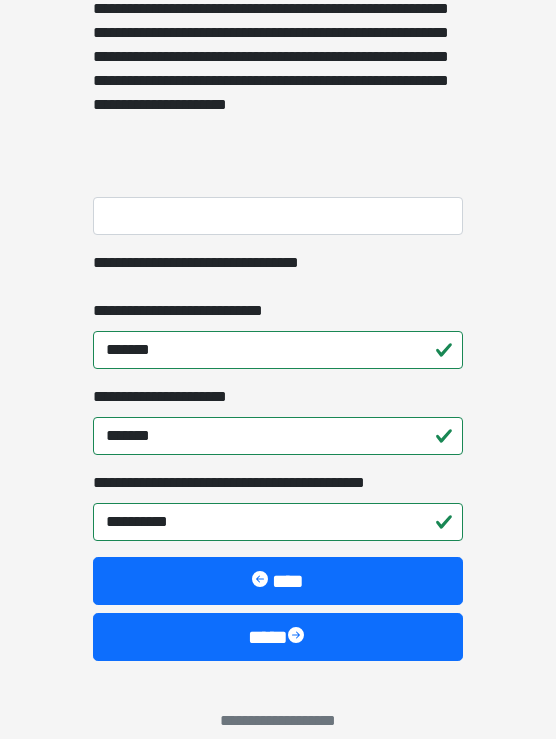 click at bounding box center [298, 637] 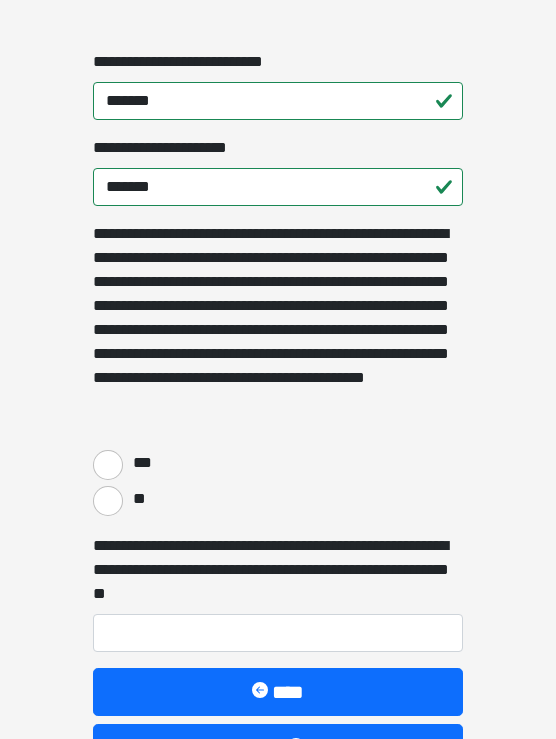 scroll, scrollTop: 436, scrollLeft: 0, axis: vertical 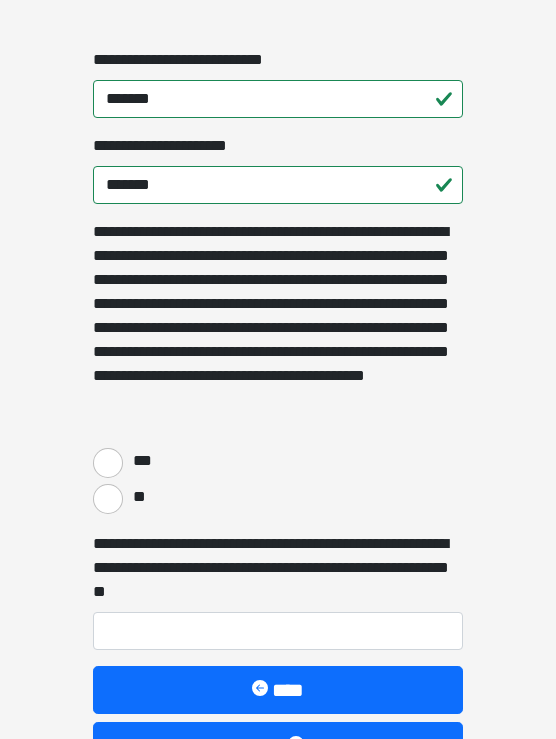 click on "**" at bounding box center [108, 499] 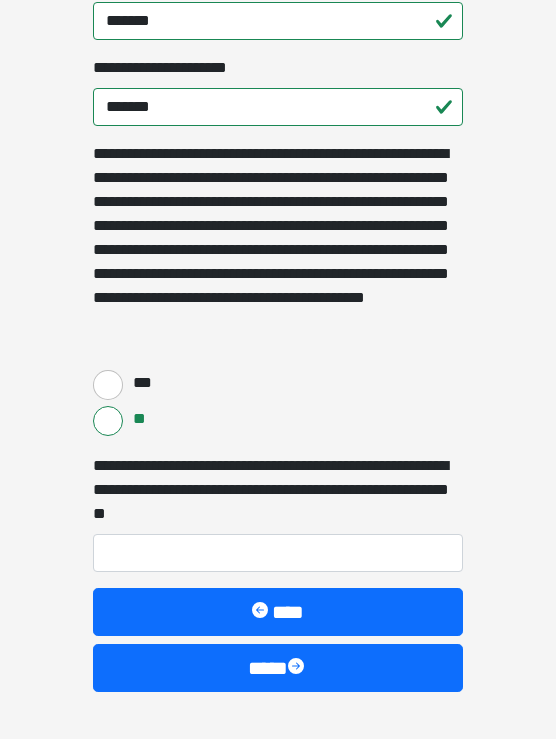 scroll, scrollTop: 515, scrollLeft: 0, axis: vertical 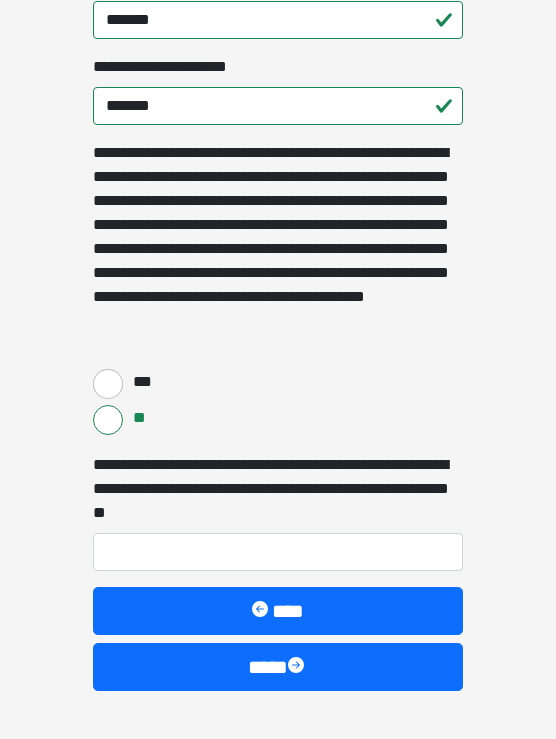 click on "****" at bounding box center [278, 611] 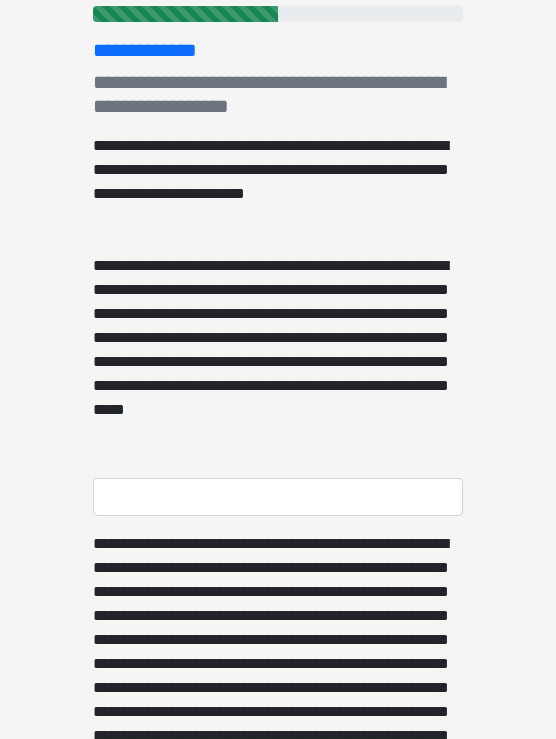 scroll, scrollTop: 276, scrollLeft: 0, axis: vertical 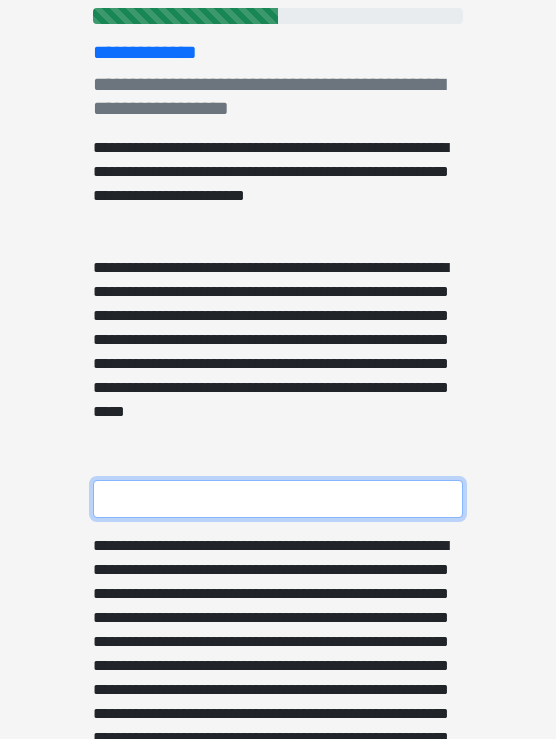 click on "**********" at bounding box center [278, 499] 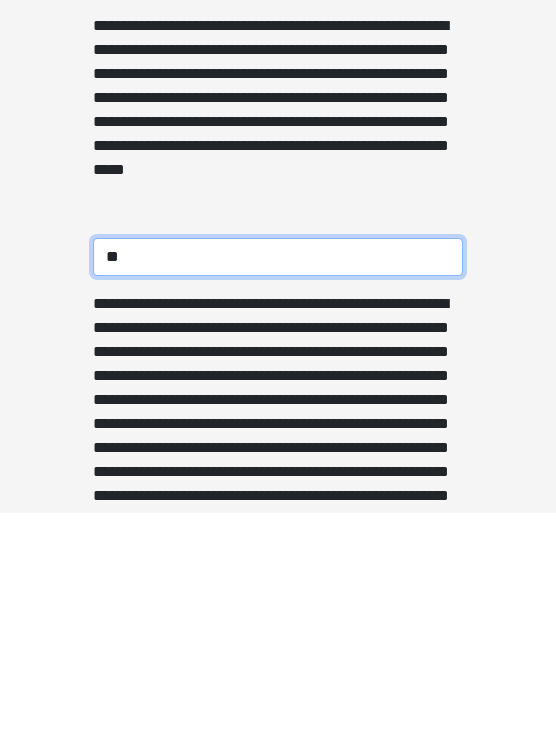 type on "***" 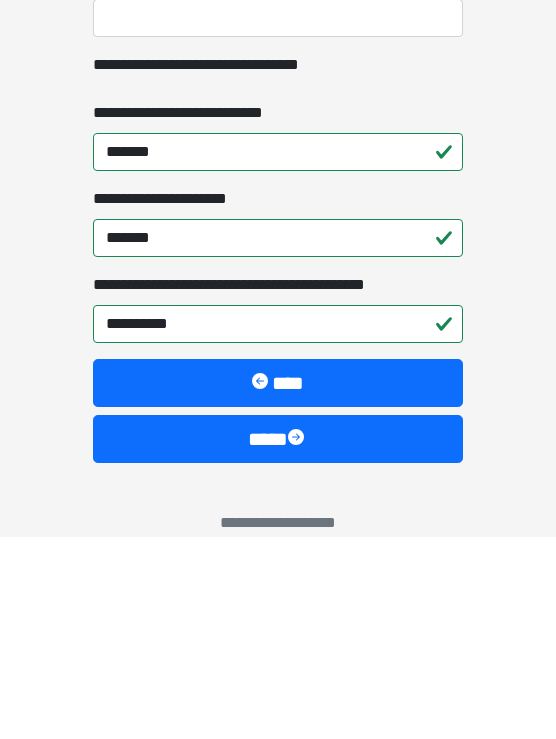 scroll, scrollTop: 981, scrollLeft: 0, axis: vertical 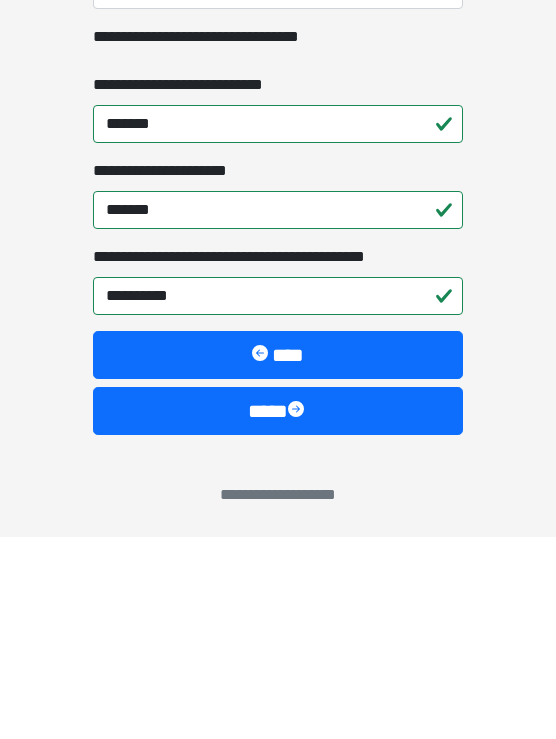 click on "****" at bounding box center (278, 613) 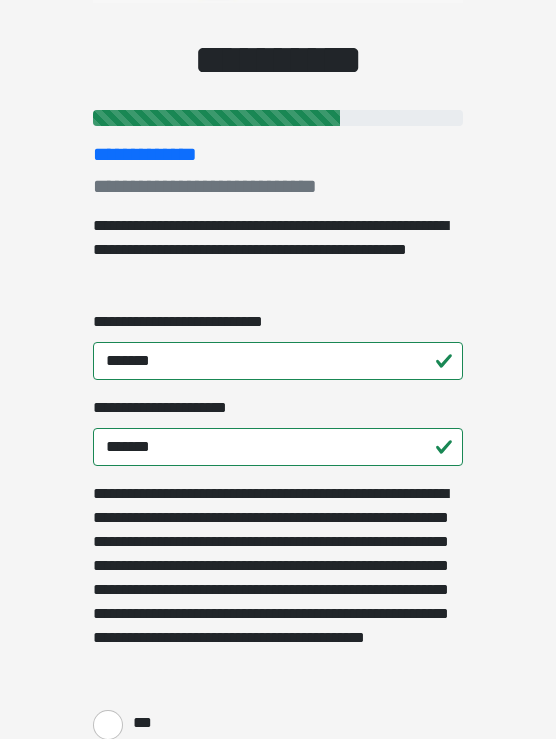 scroll, scrollTop: 173, scrollLeft: 0, axis: vertical 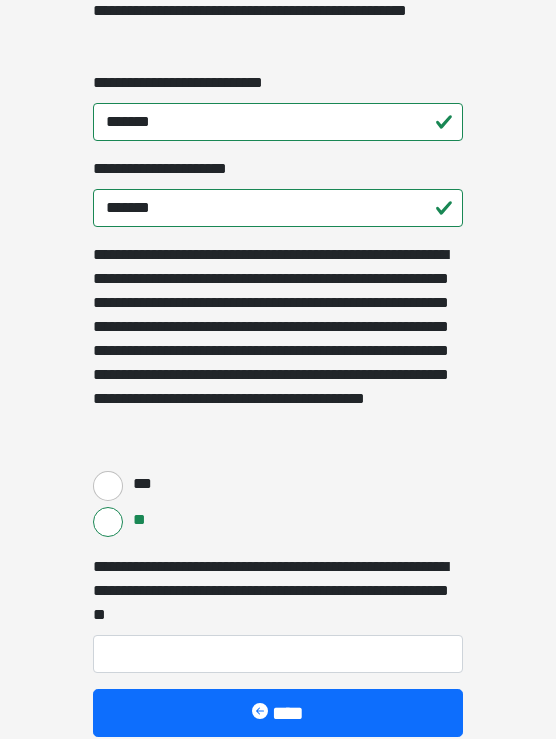 click on "***" at bounding box center (108, 486) 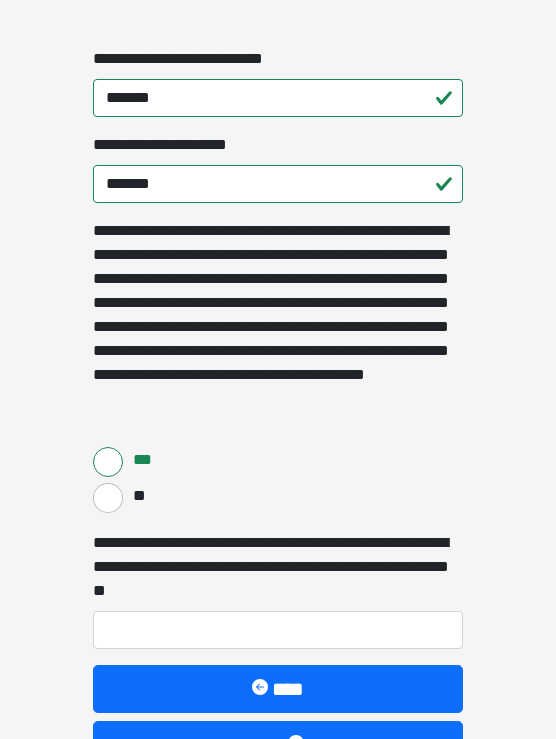 scroll, scrollTop: 492, scrollLeft: 0, axis: vertical 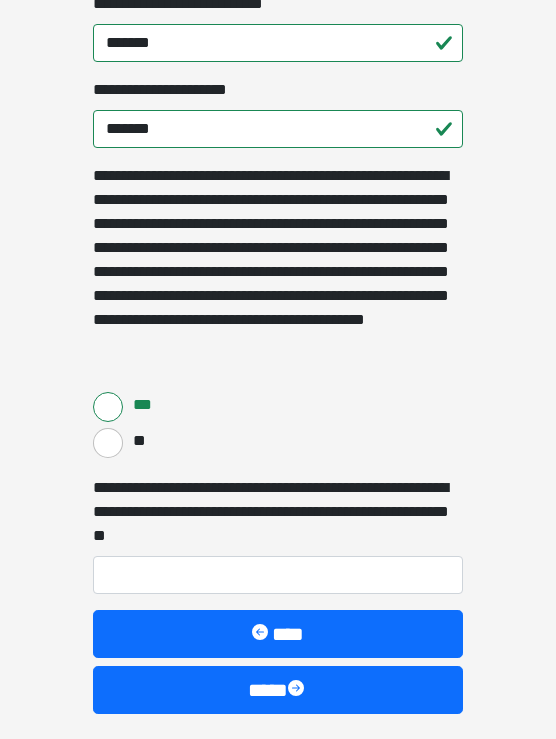 click at bounding box center (298, 690) 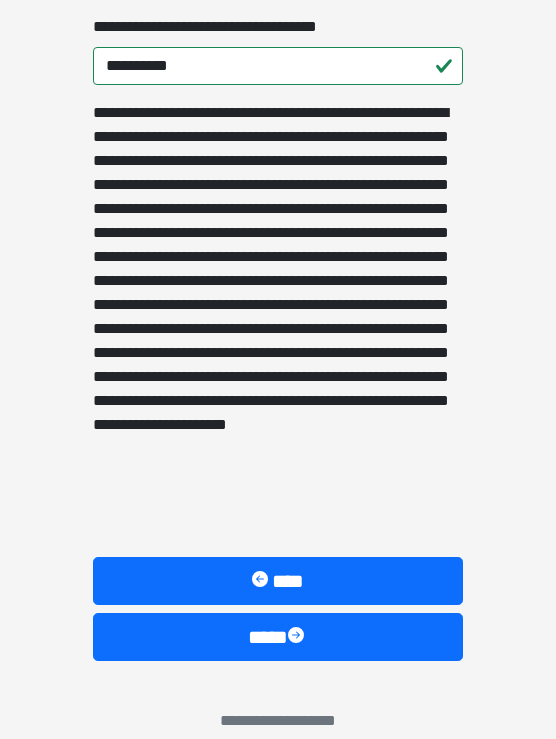 scroll, scrollTop: 689, scrollLeft: 0, axis: vertical 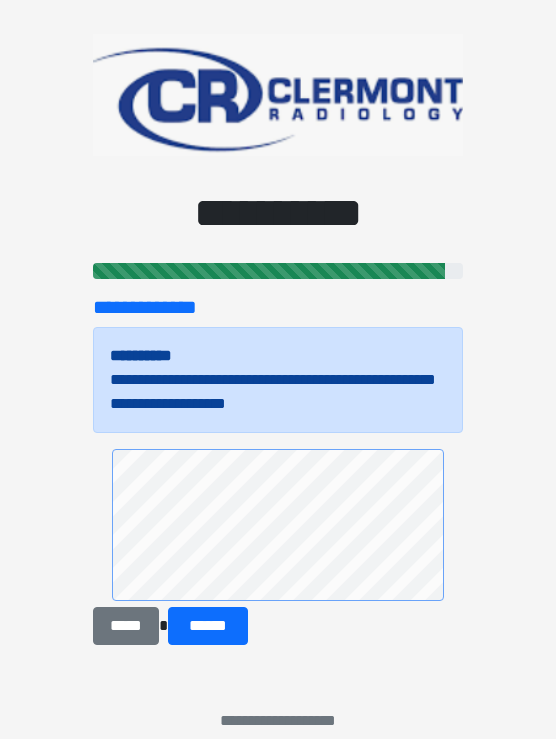 click on "*****" at bounding box center (126, 626) 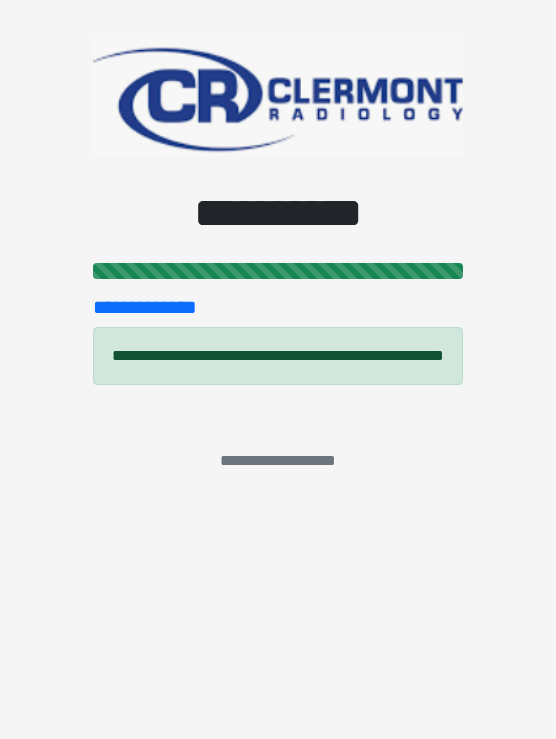 scroll, scrollTop: 0, scrollLeft: 0, axis: both 